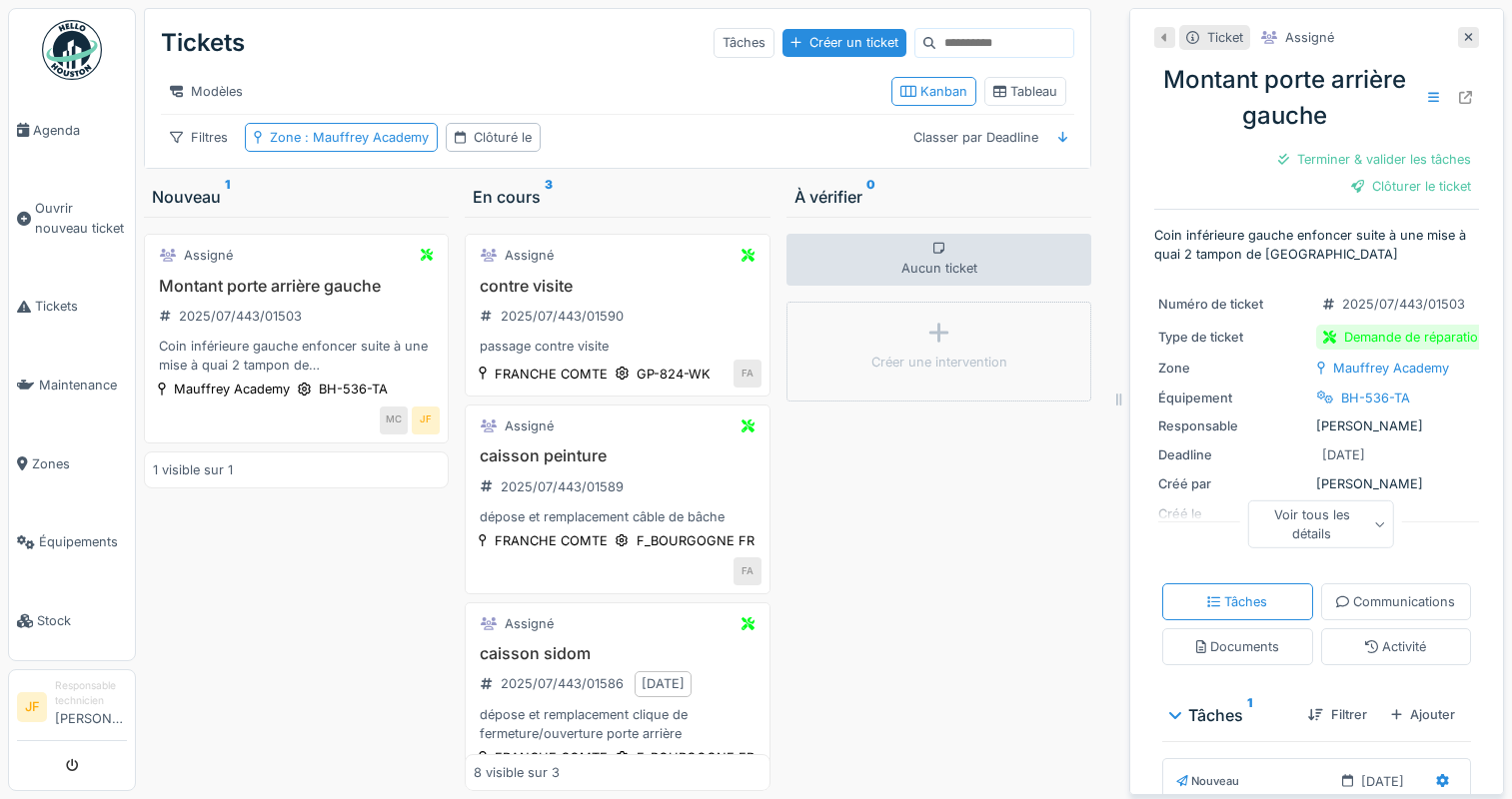scroll, scrollTop: 0, scrollLeft: 0, axis: both 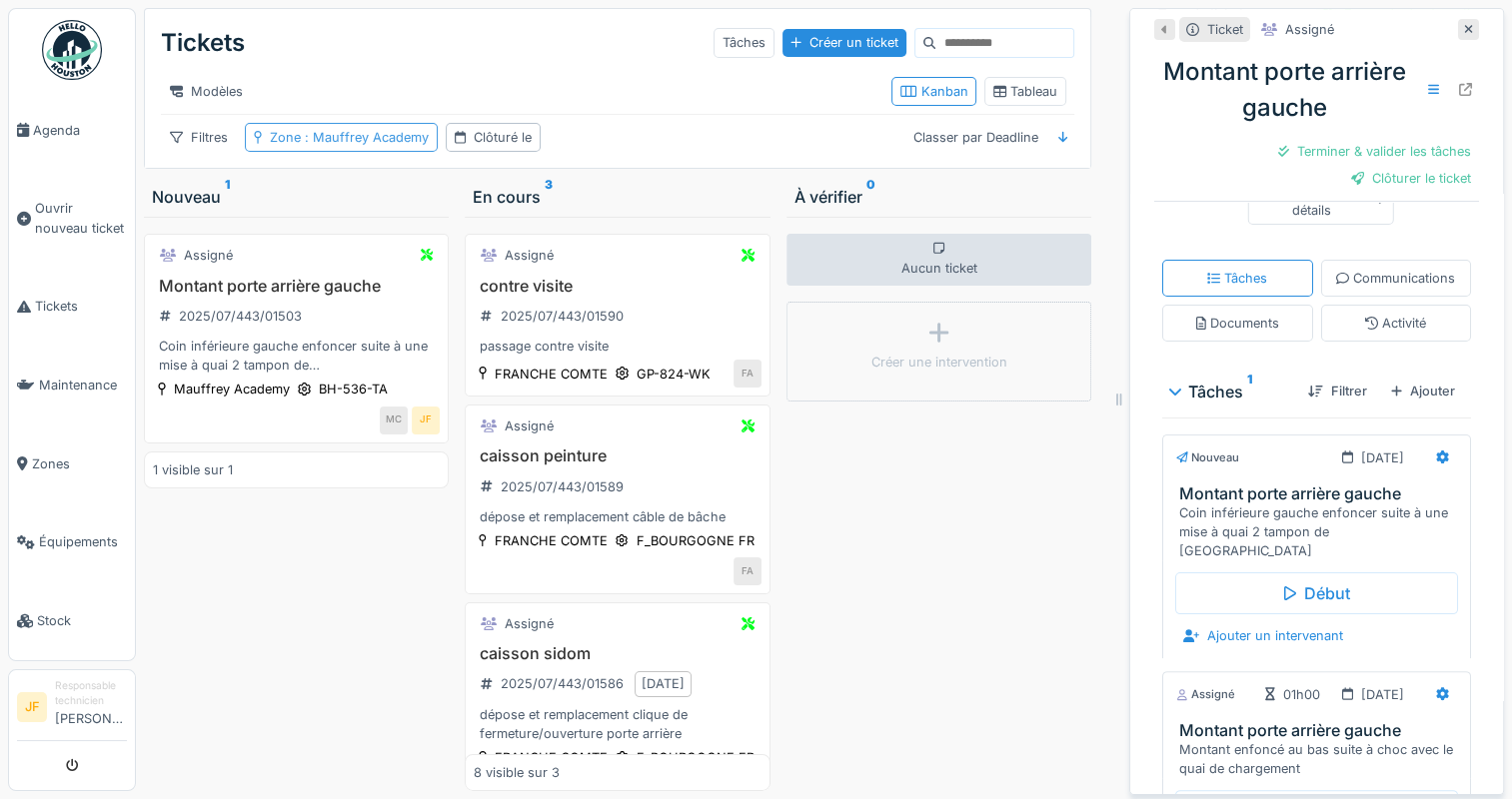 click on ":   Mauffrey Academy" at bounding box center [365, 137] 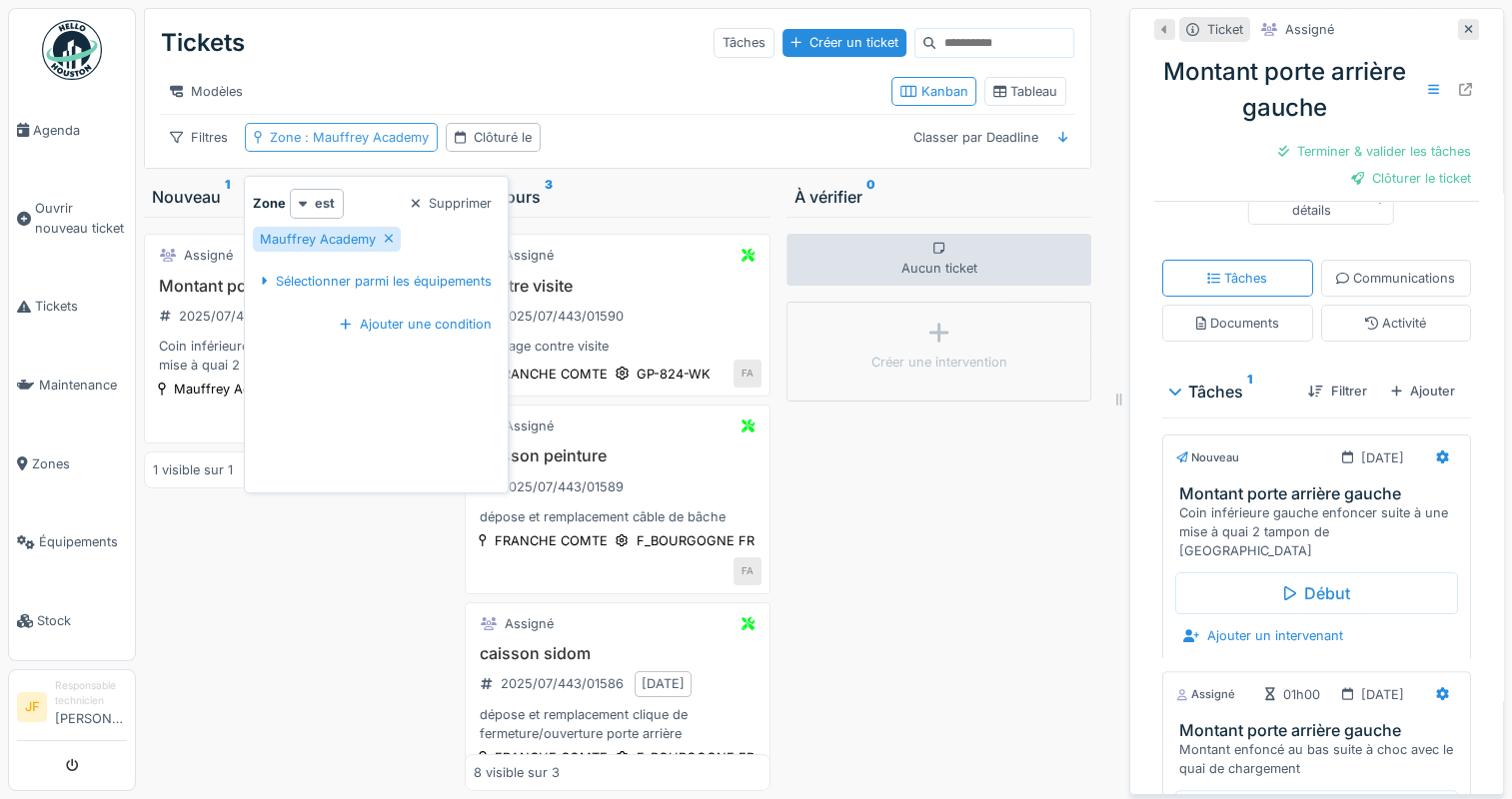 click on ":   Mauffrey Academy" at bounding box center (365, 137) 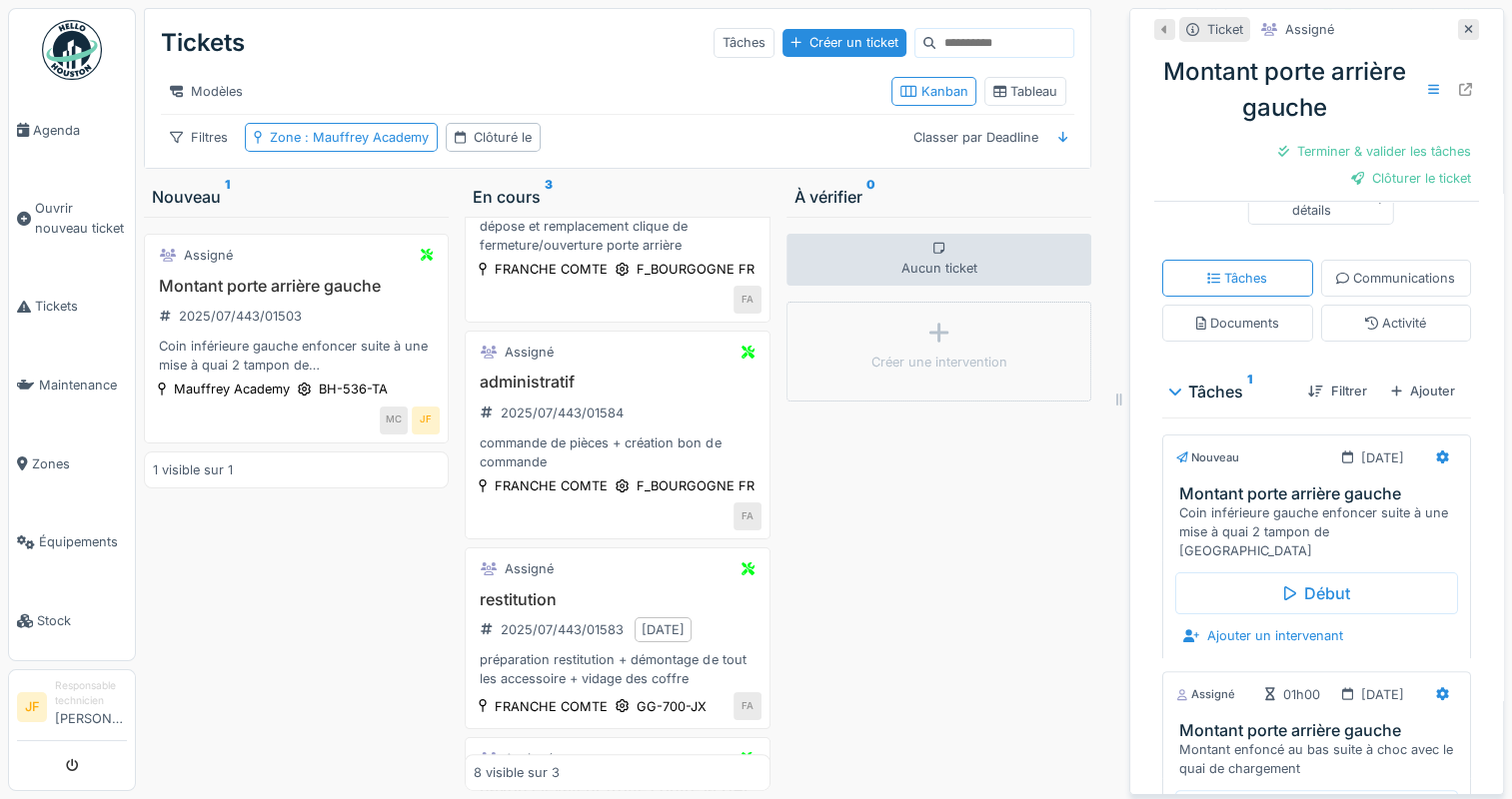 scroll, scrollTop: 0, scrollLeft: 0, axis: both 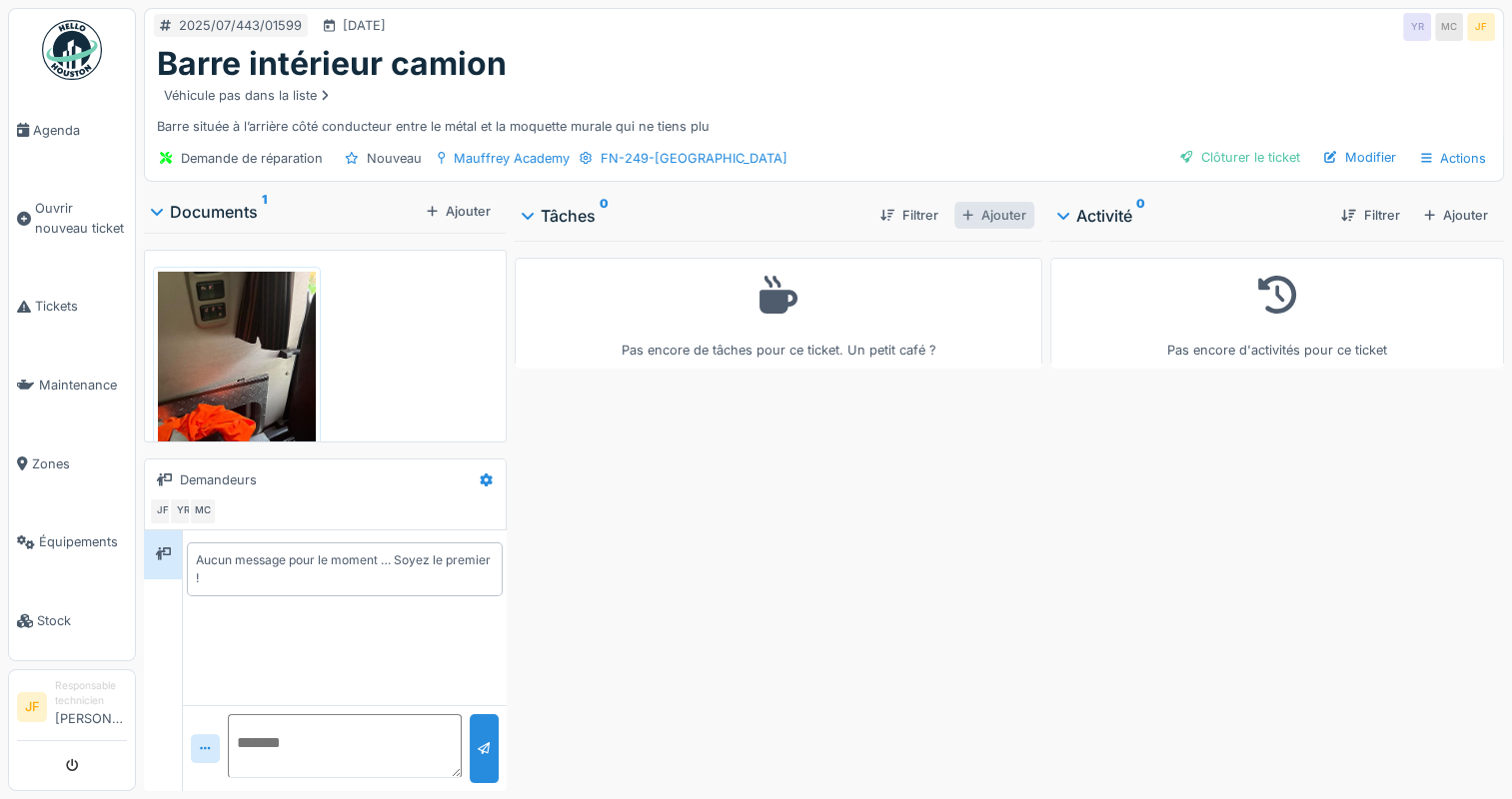 click on "Ajouter" at bounding box center (994, 215) 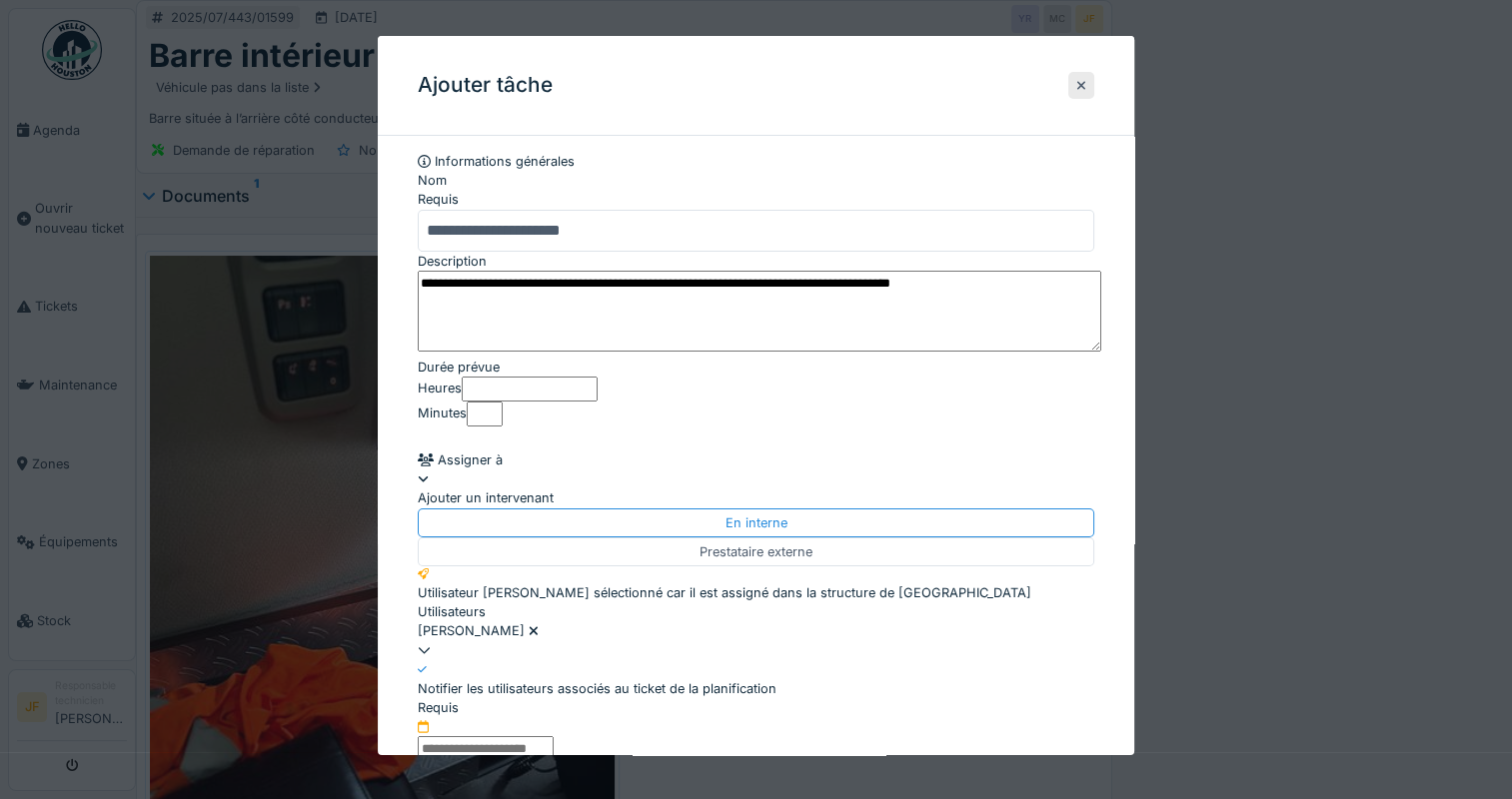 click on "Heures" at bounding box center [440, 388] 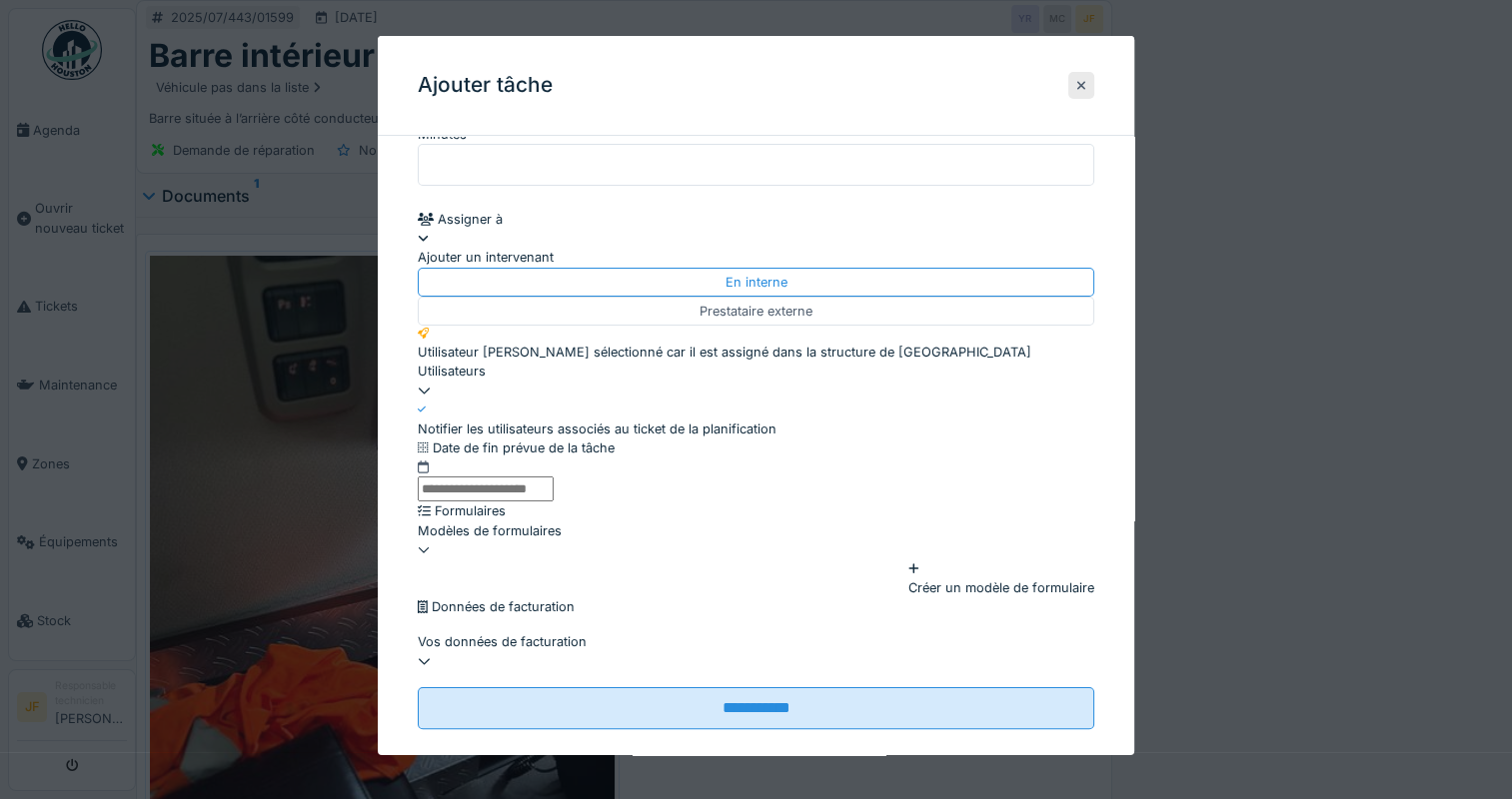 scroll, scrollTop: 300, scrollLeft: 0, axis: vertical 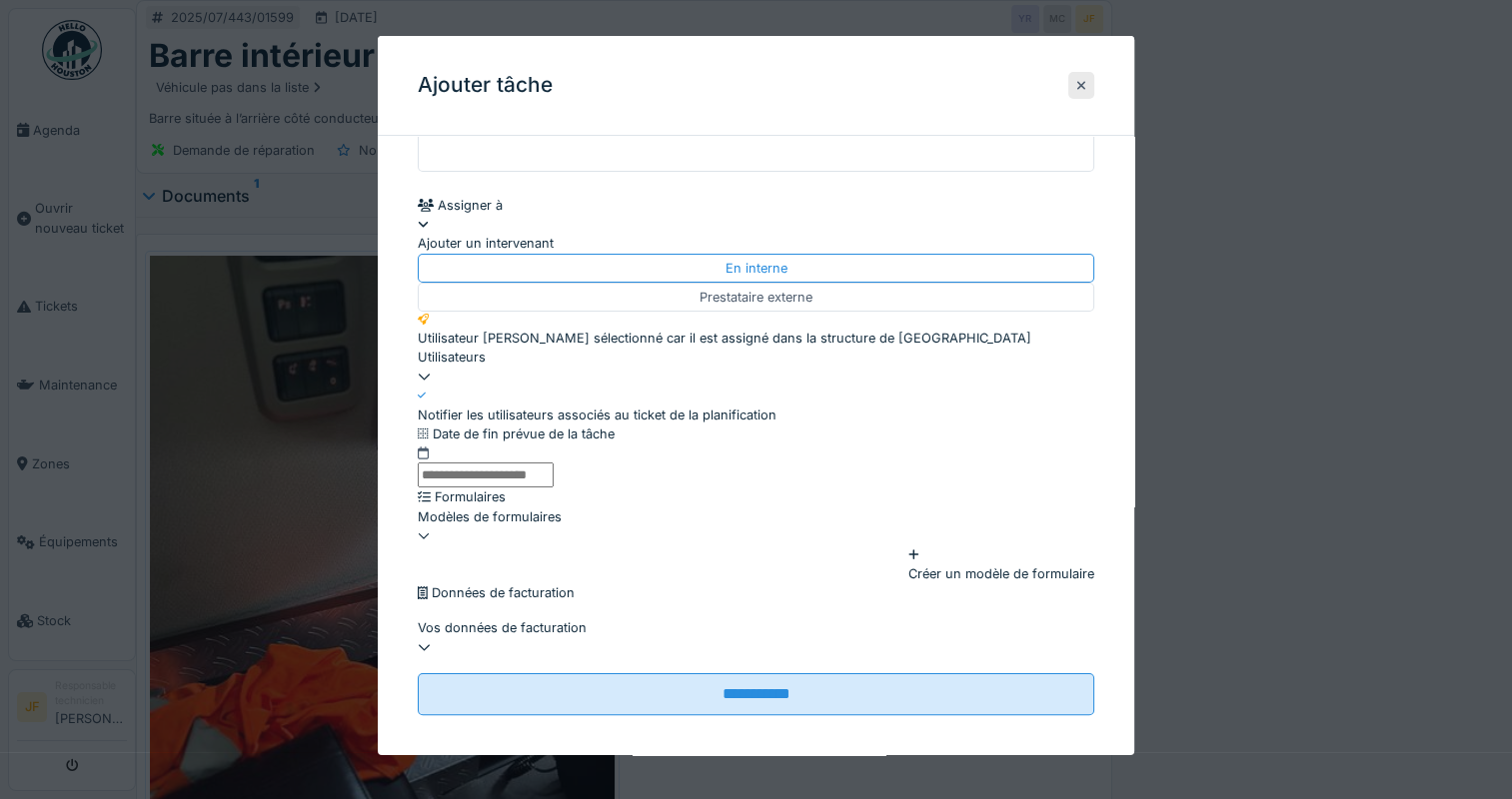 click at bounding box center (756, 367) 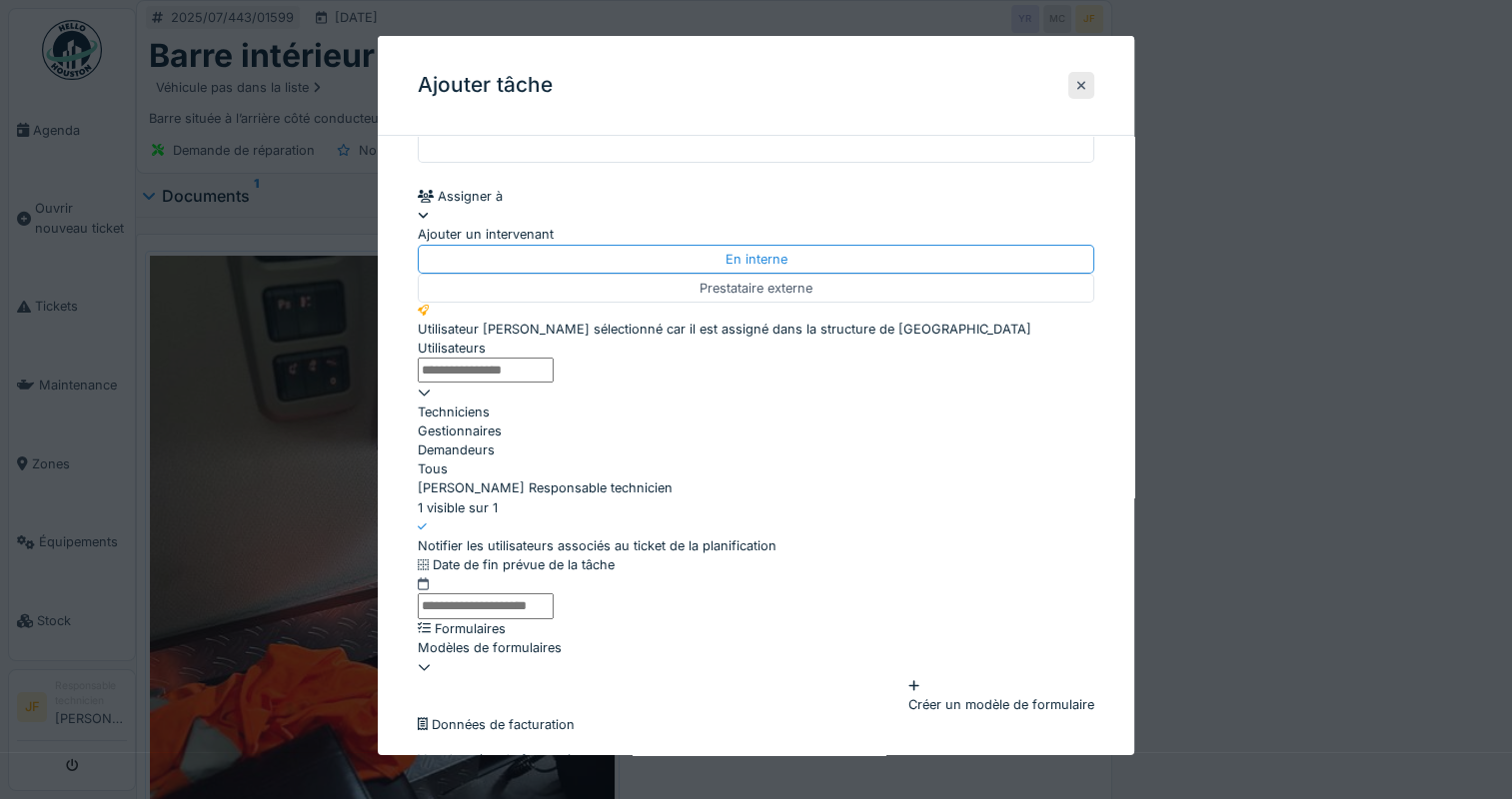 click on "Jean-paul Flesch   Responsable technicien" at bounding box center (756, 487) 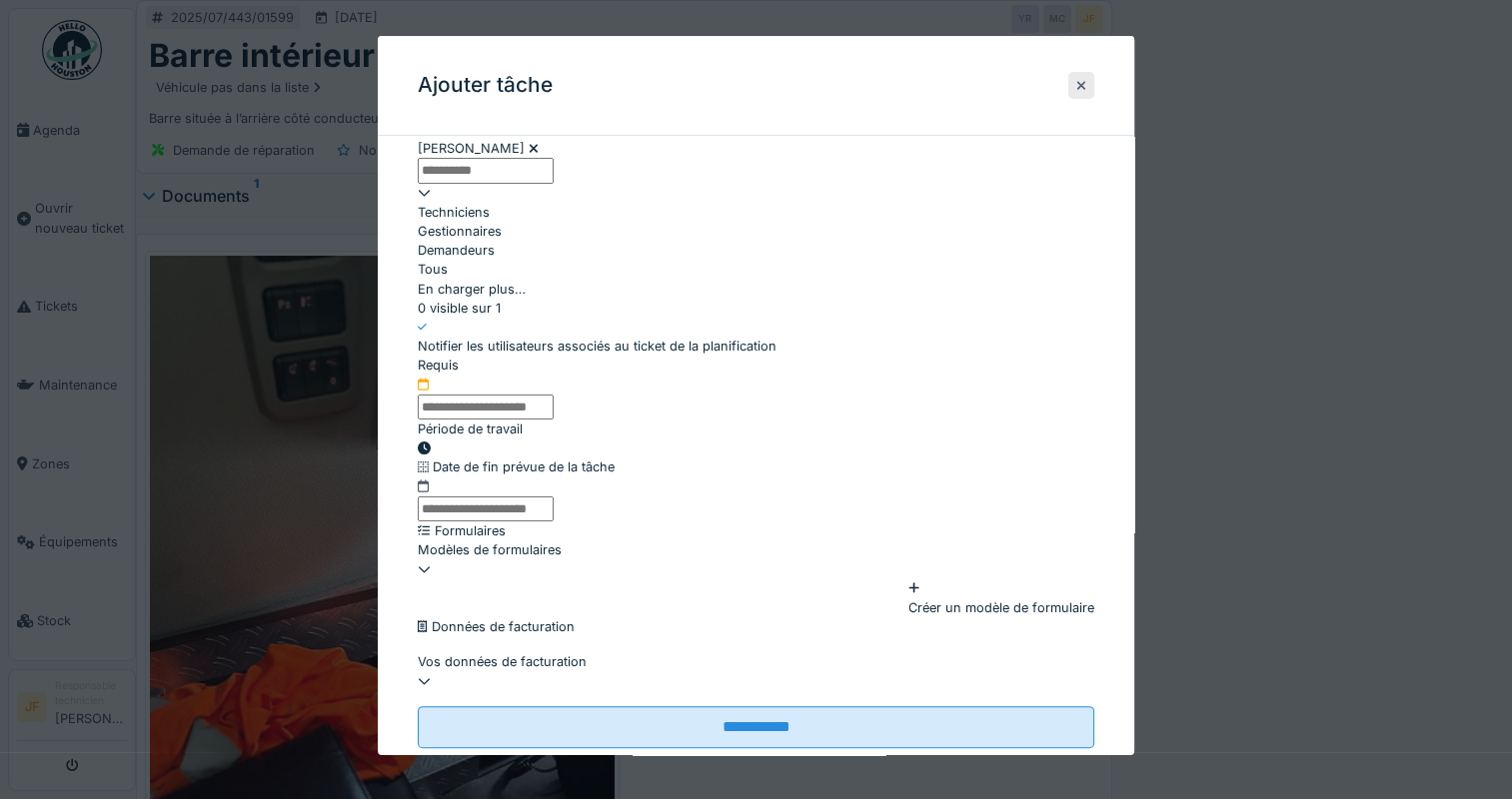 scroll, scrollTop: 613, scrollLeft: 0, axis: vertical 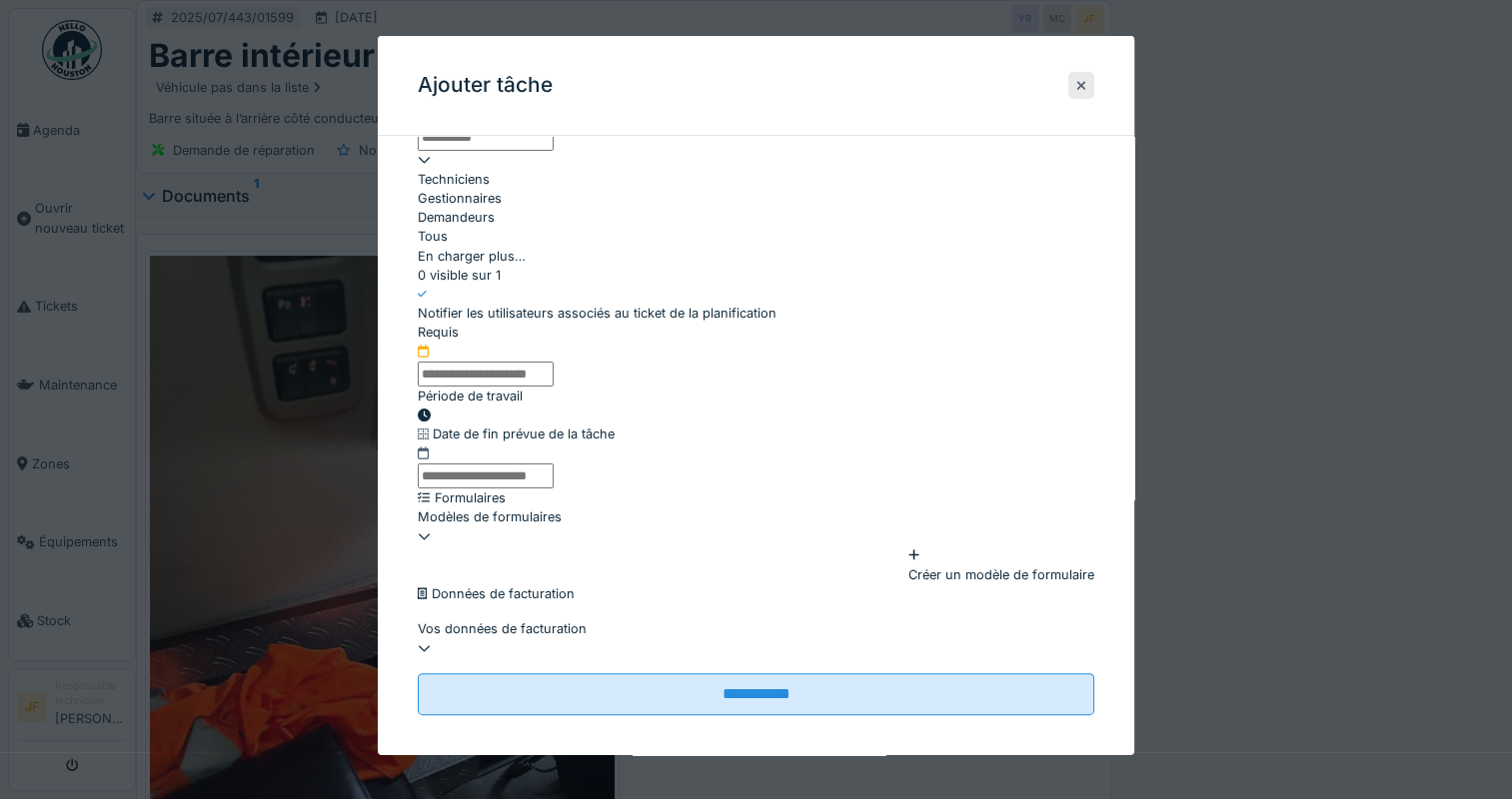 click at bounding box center [486, 475] 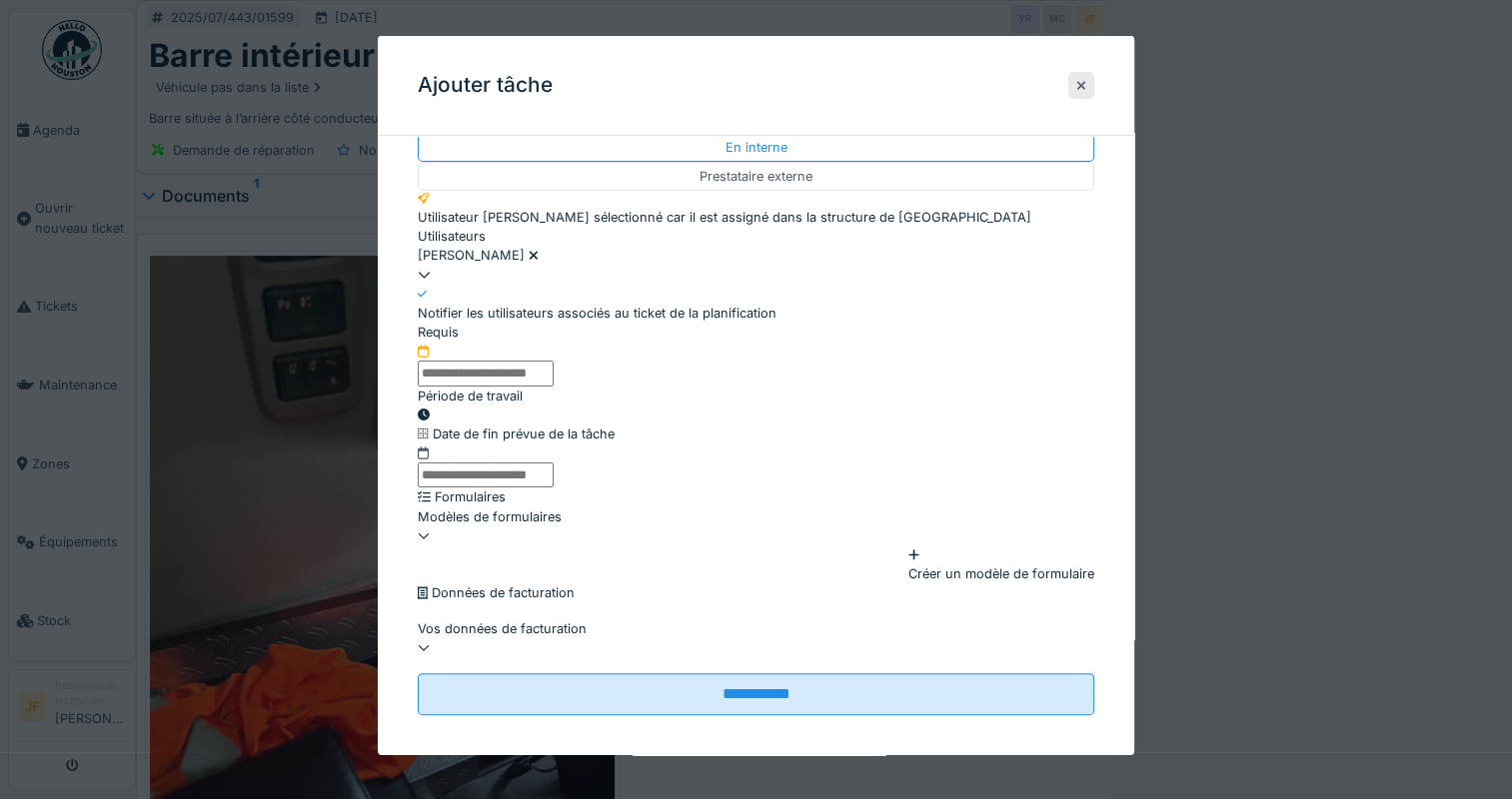 click on "3" at bounding box center [758, -150] 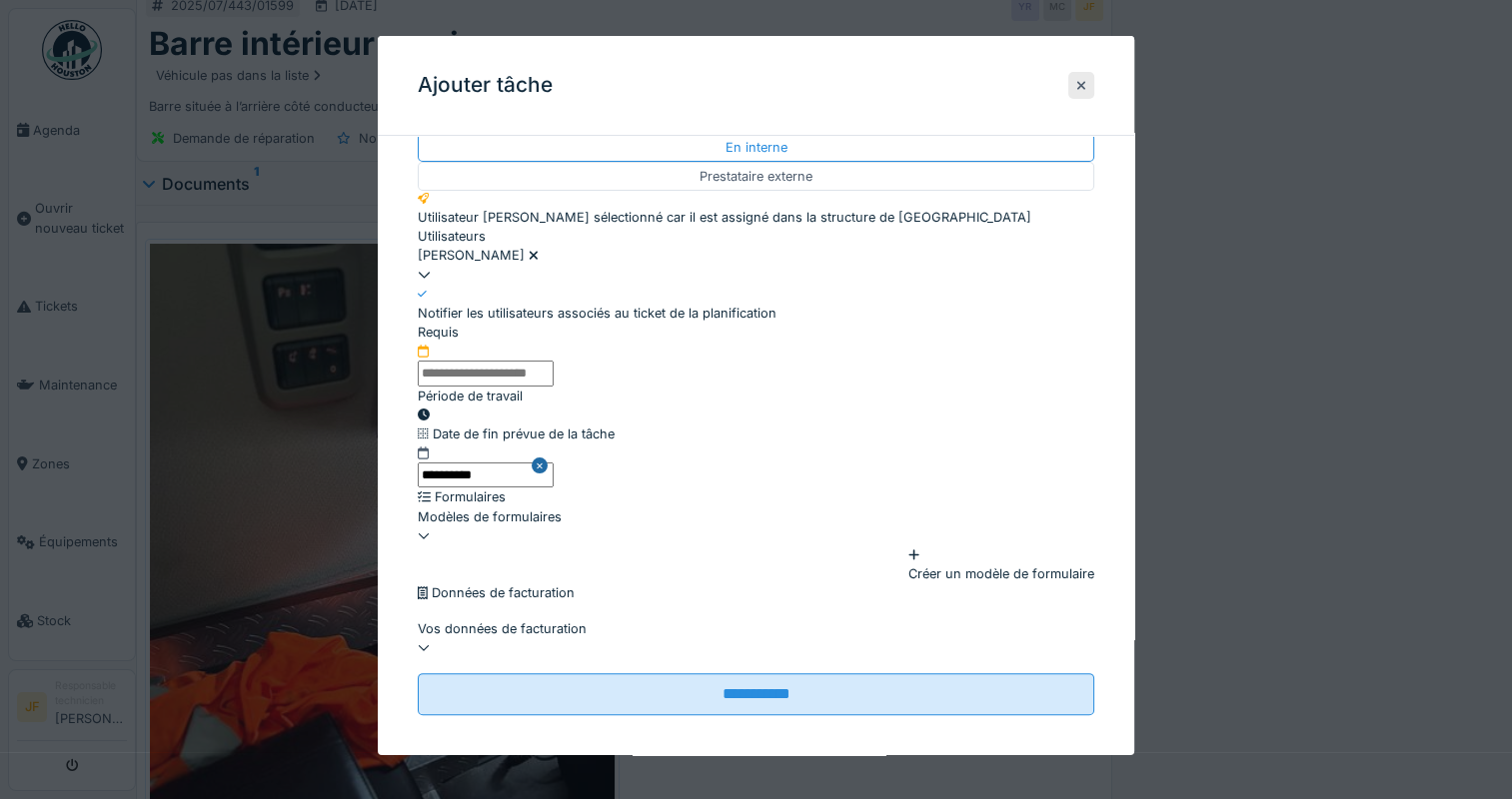 scroll, scrollTop: 15, scrollLeft: 0, axis: vertical 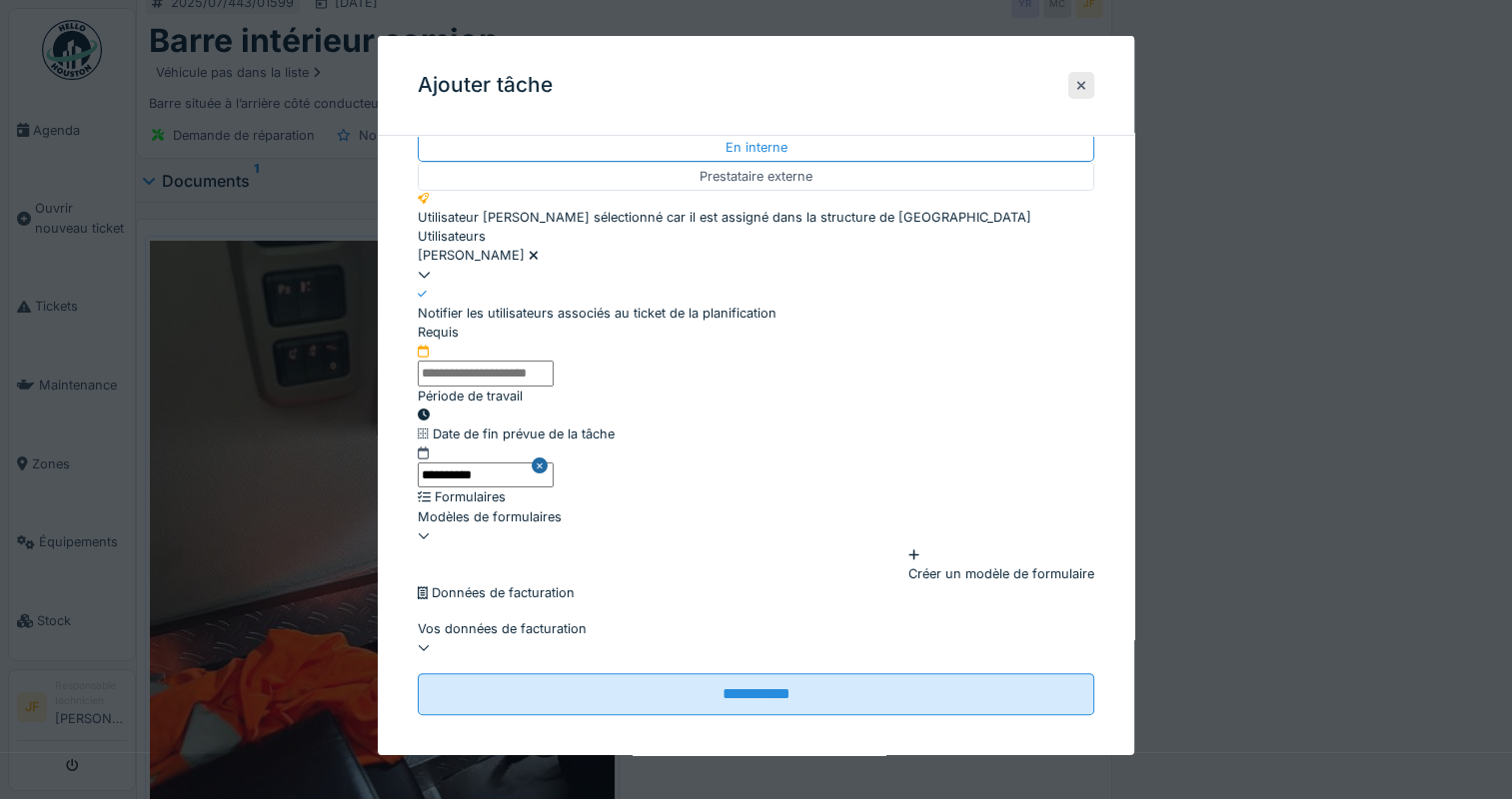 click at bounding box center [486, 373] 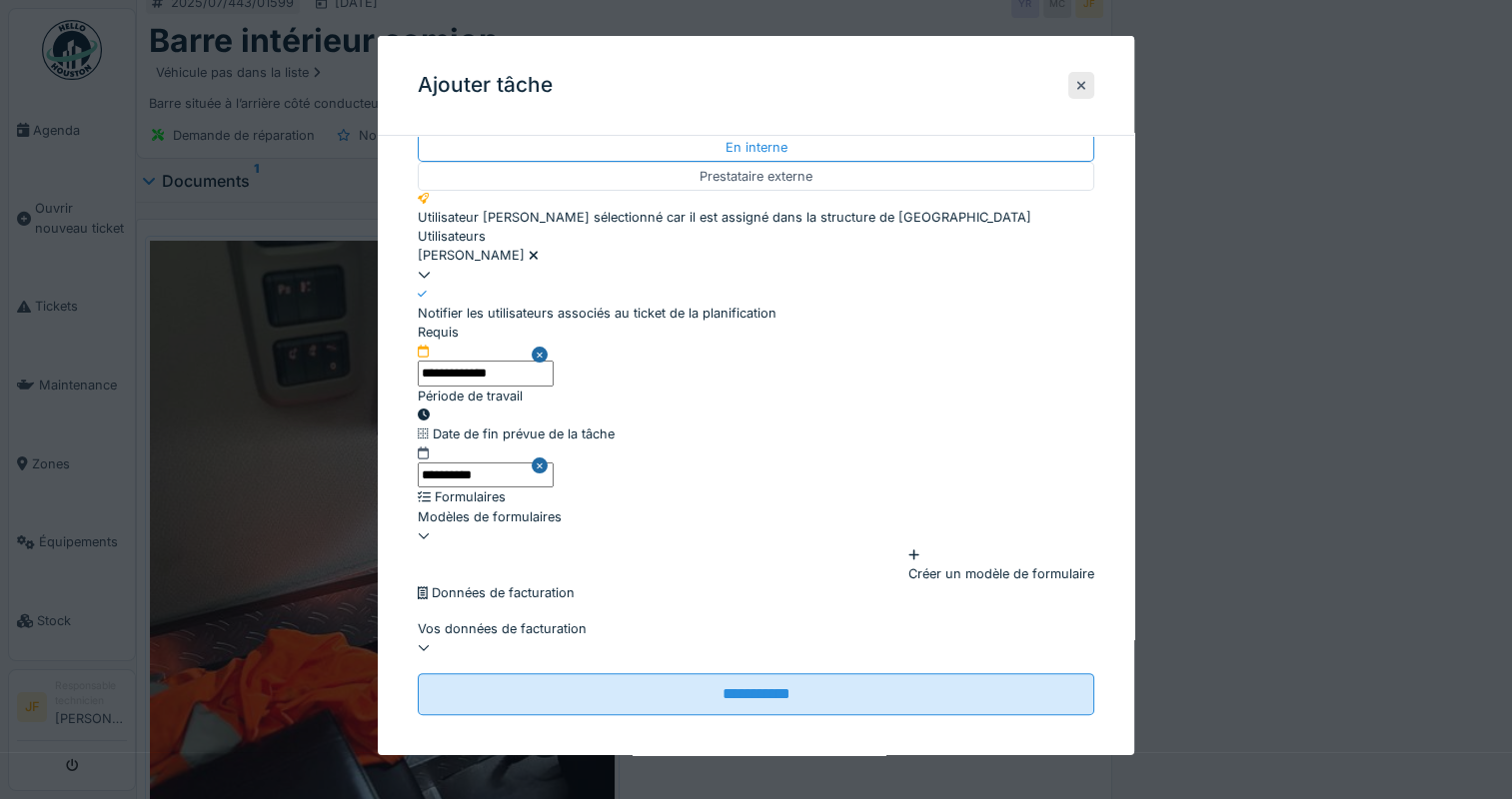 click on "**********" at bounding box center (486, 373) 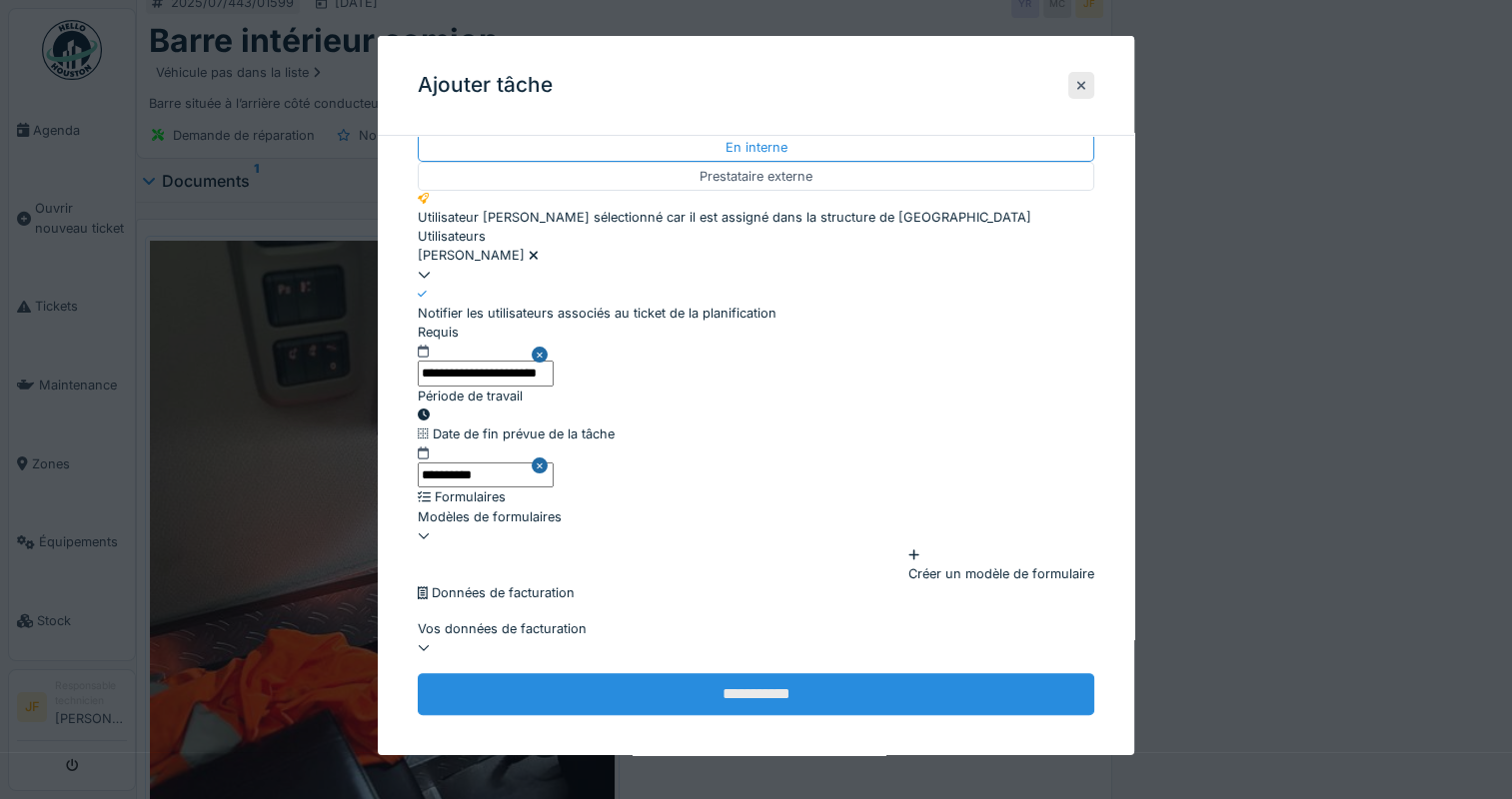 click on "**********" at bounding box center [756, 694] 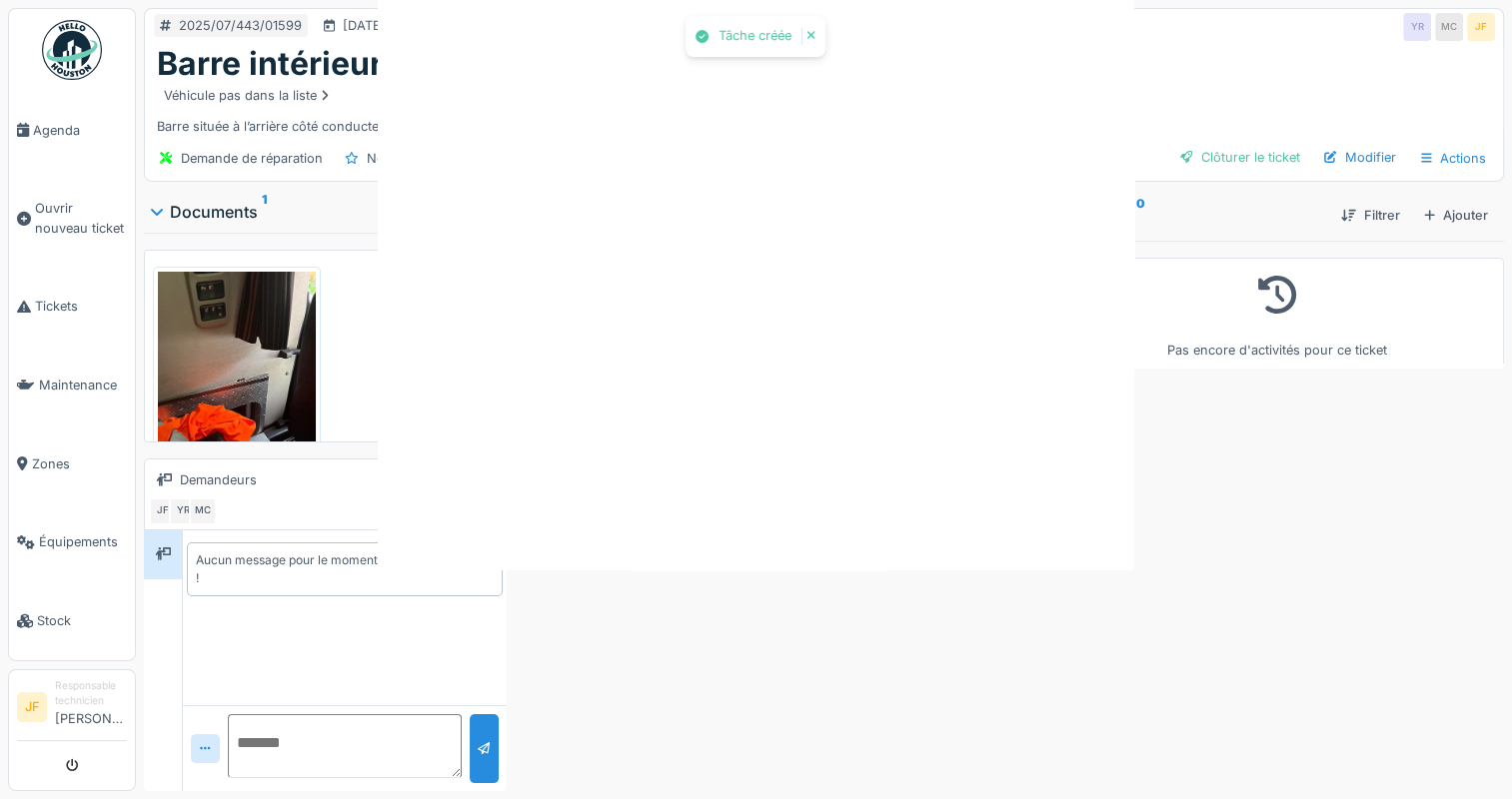 scroll, scrollTop: 0, scrollLeft: 0, axis: both 